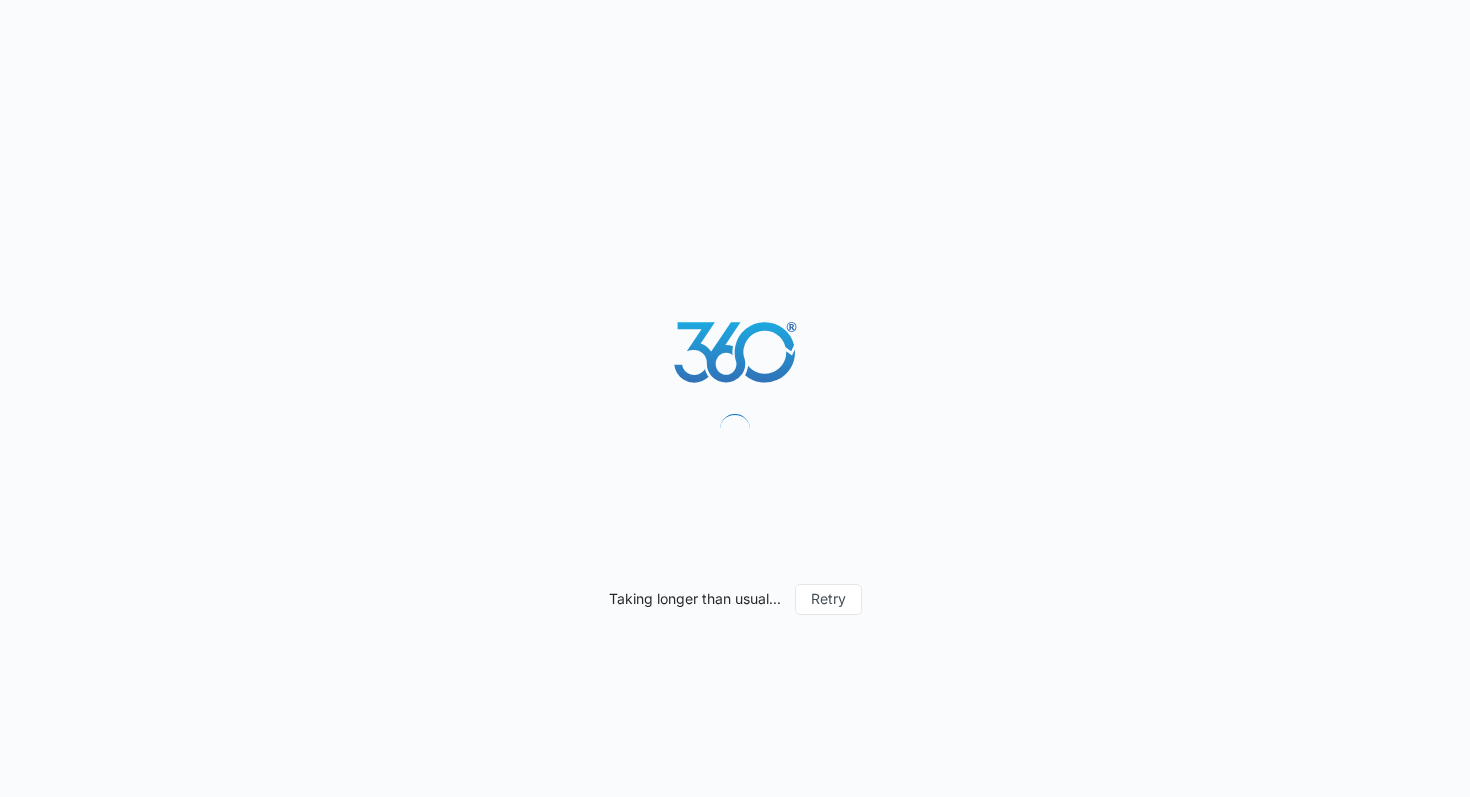 scroll, scrollTop: 0, scrollLeft: 0, axis: both 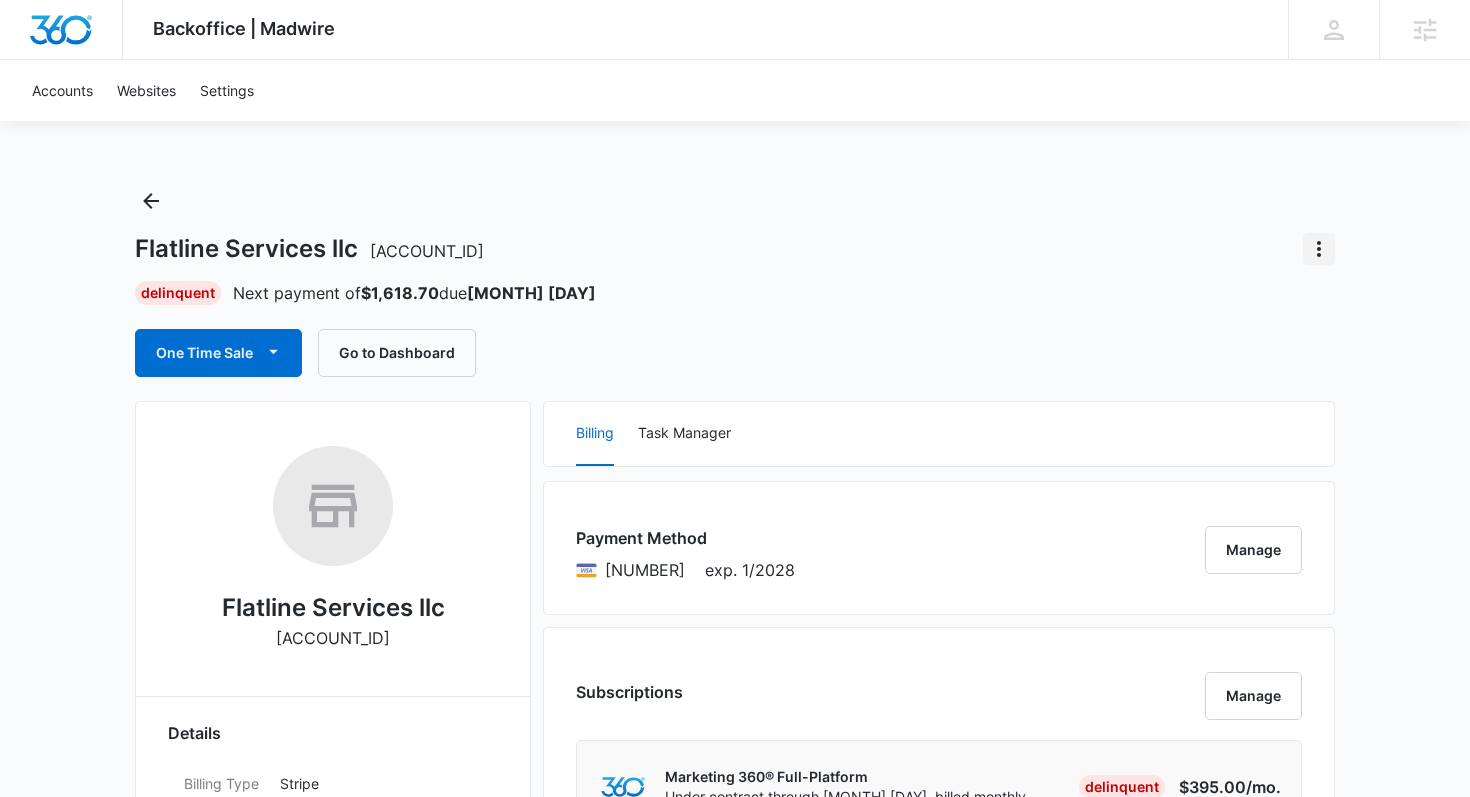 click at bounding box center (1319, 249) 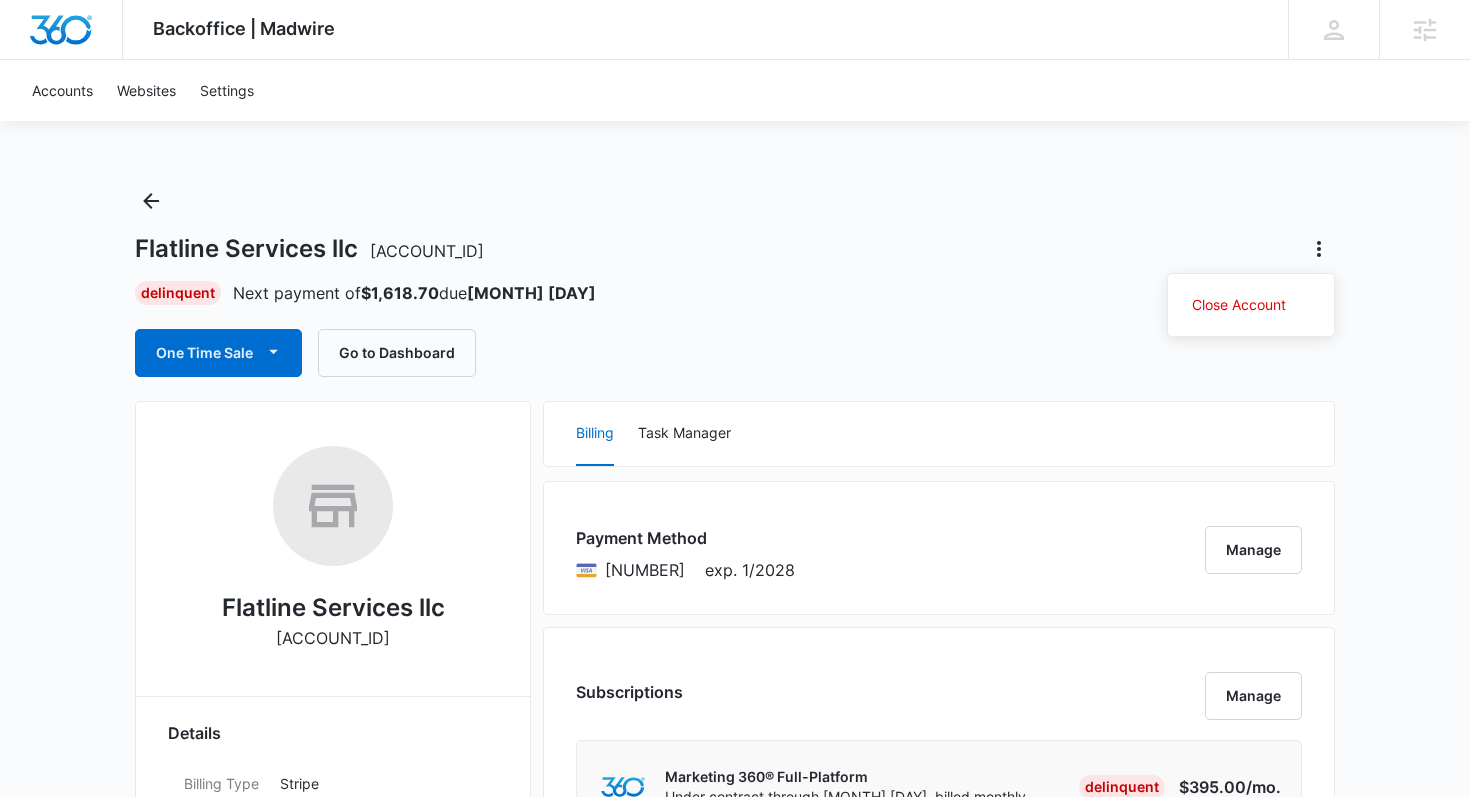 click on "Flatline Services llc M188505 Close Account Delinquent Next payment of $1,618.70 due [MONTH] [DAY] One Time Sale Go to Dashboard" at bounding box center (735, 281) 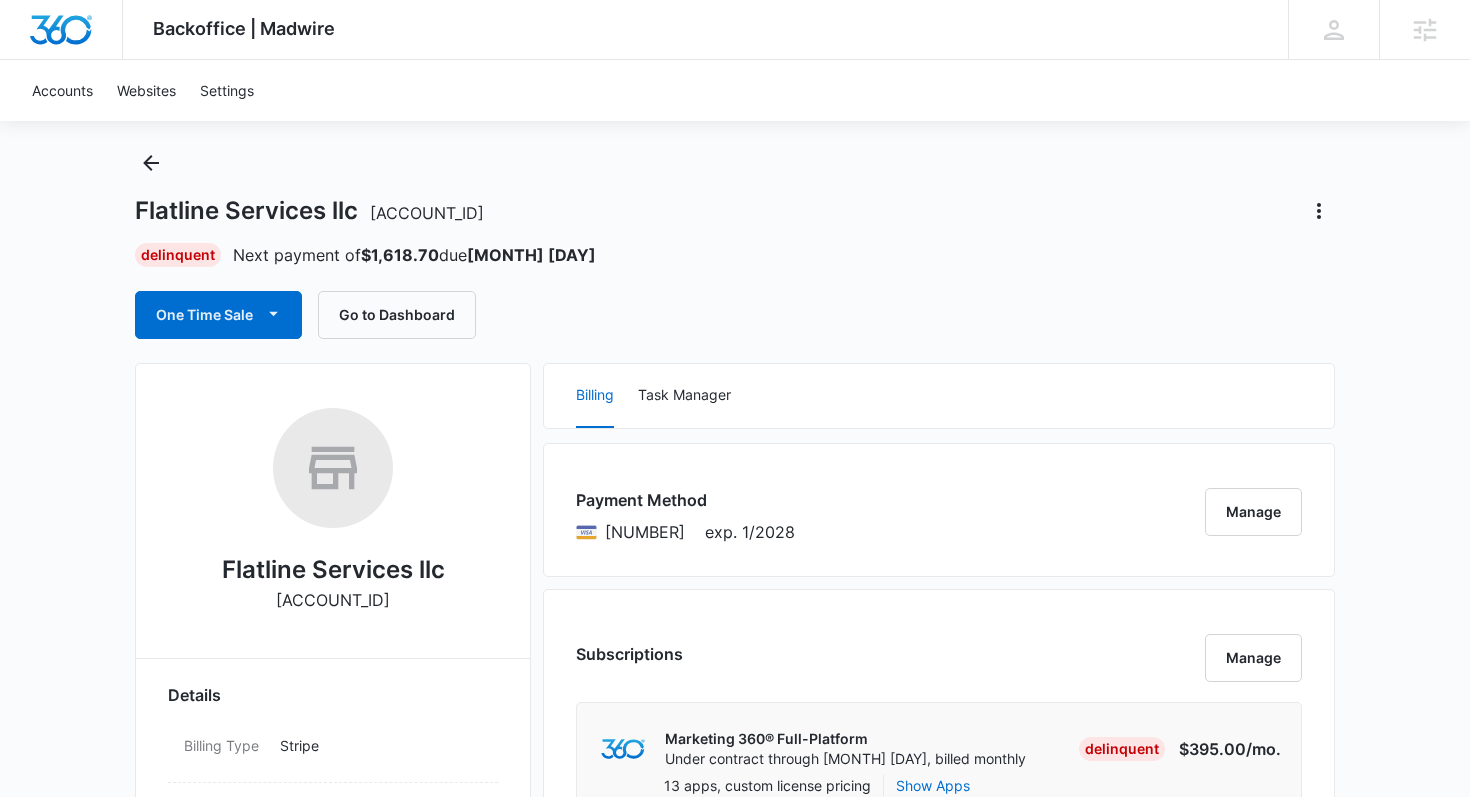 scroll, scrollTop: 39, scrollLeft: 0, axis: vertical 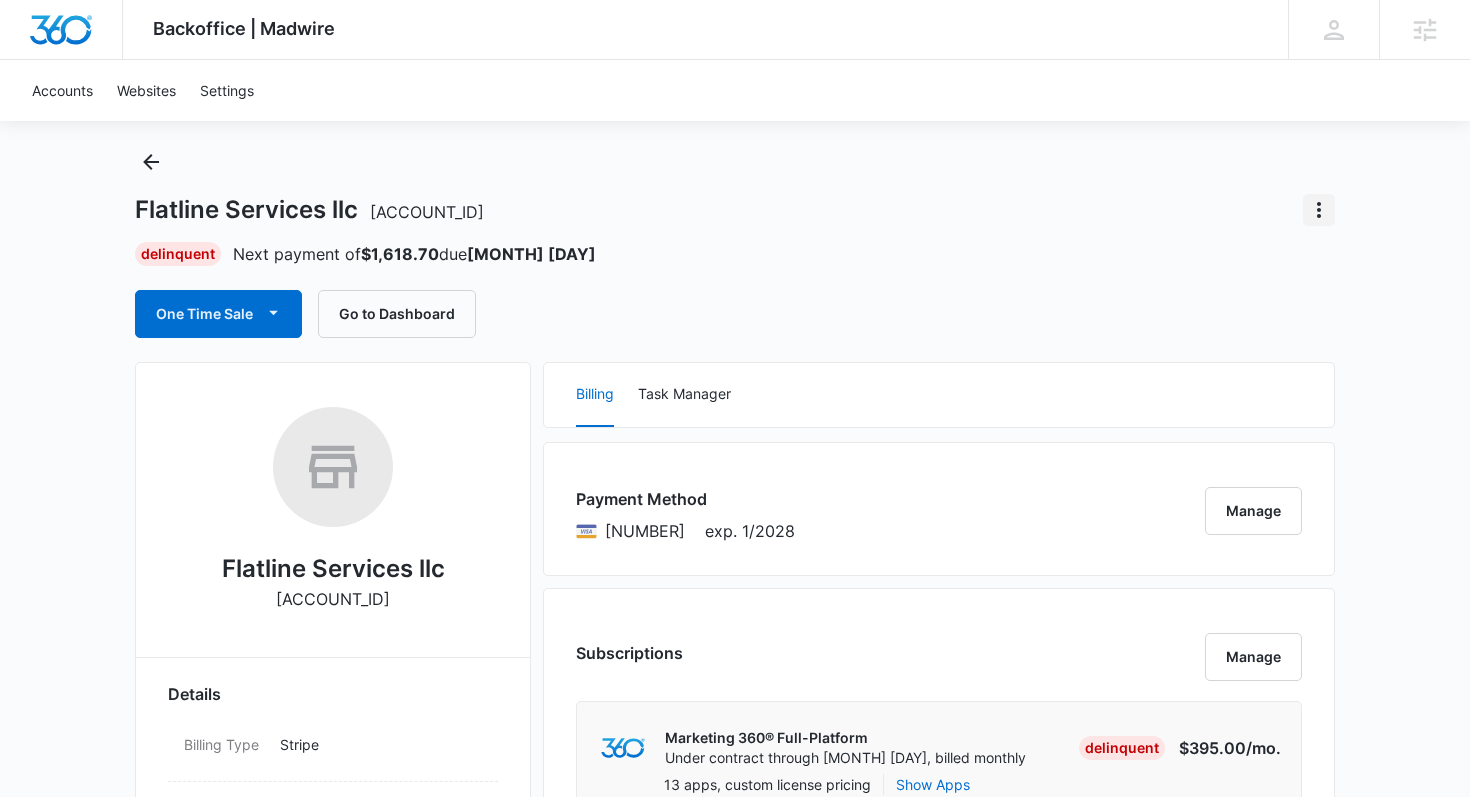 click at bounding box center [1319, 210] 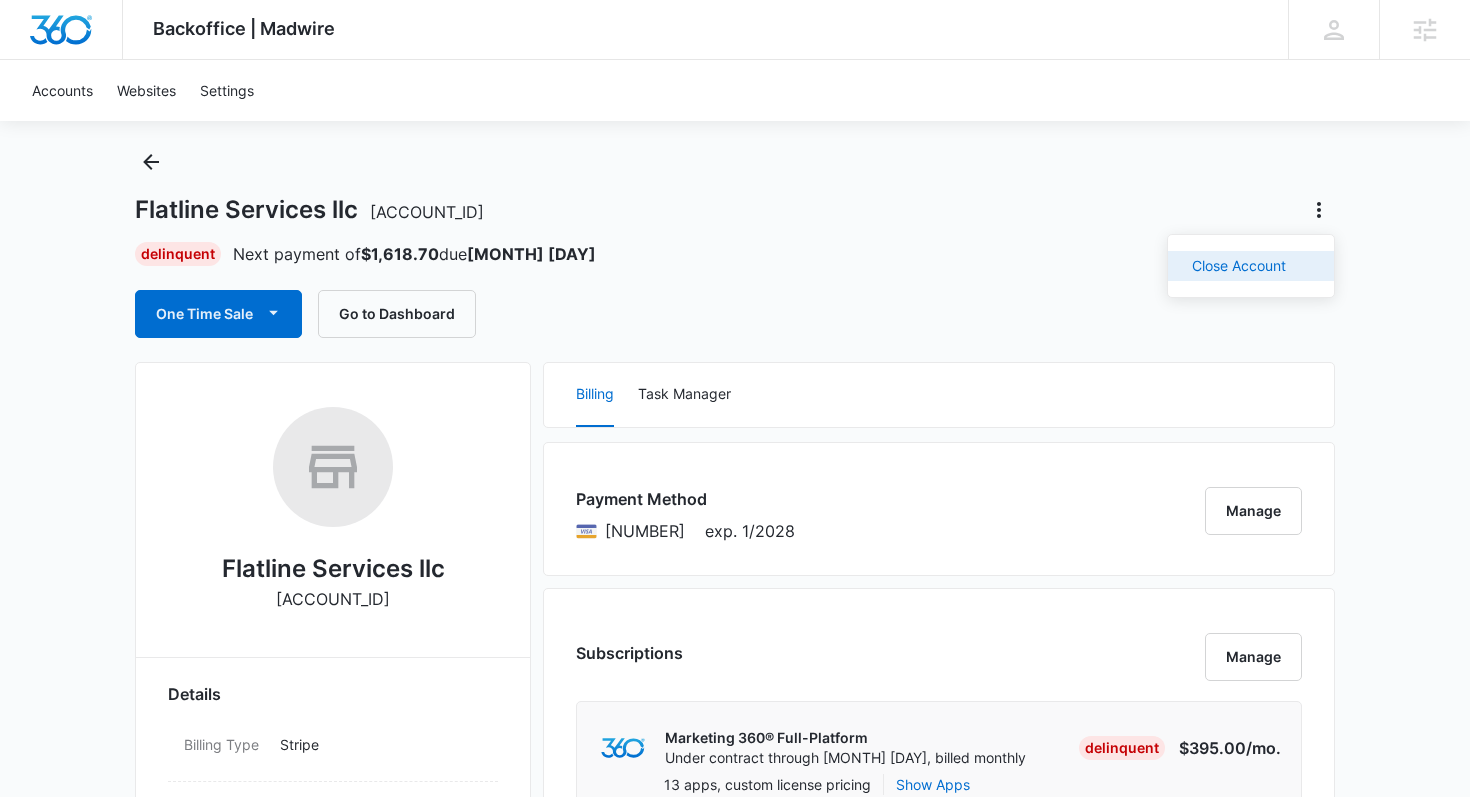 click on "Close Account" at bounding box center (1239, 266) 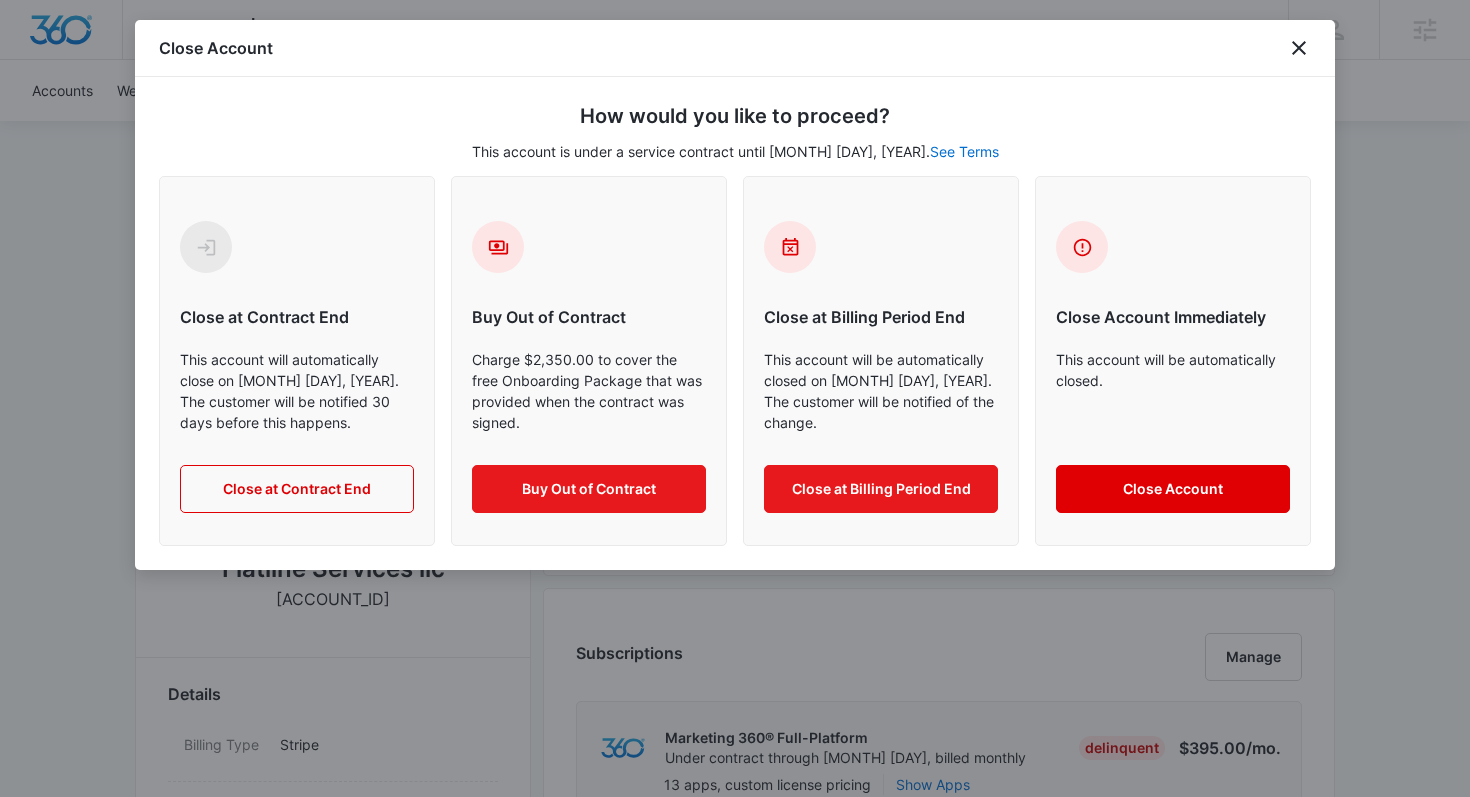 click on "Close Account" at bounding box center (589, 489) 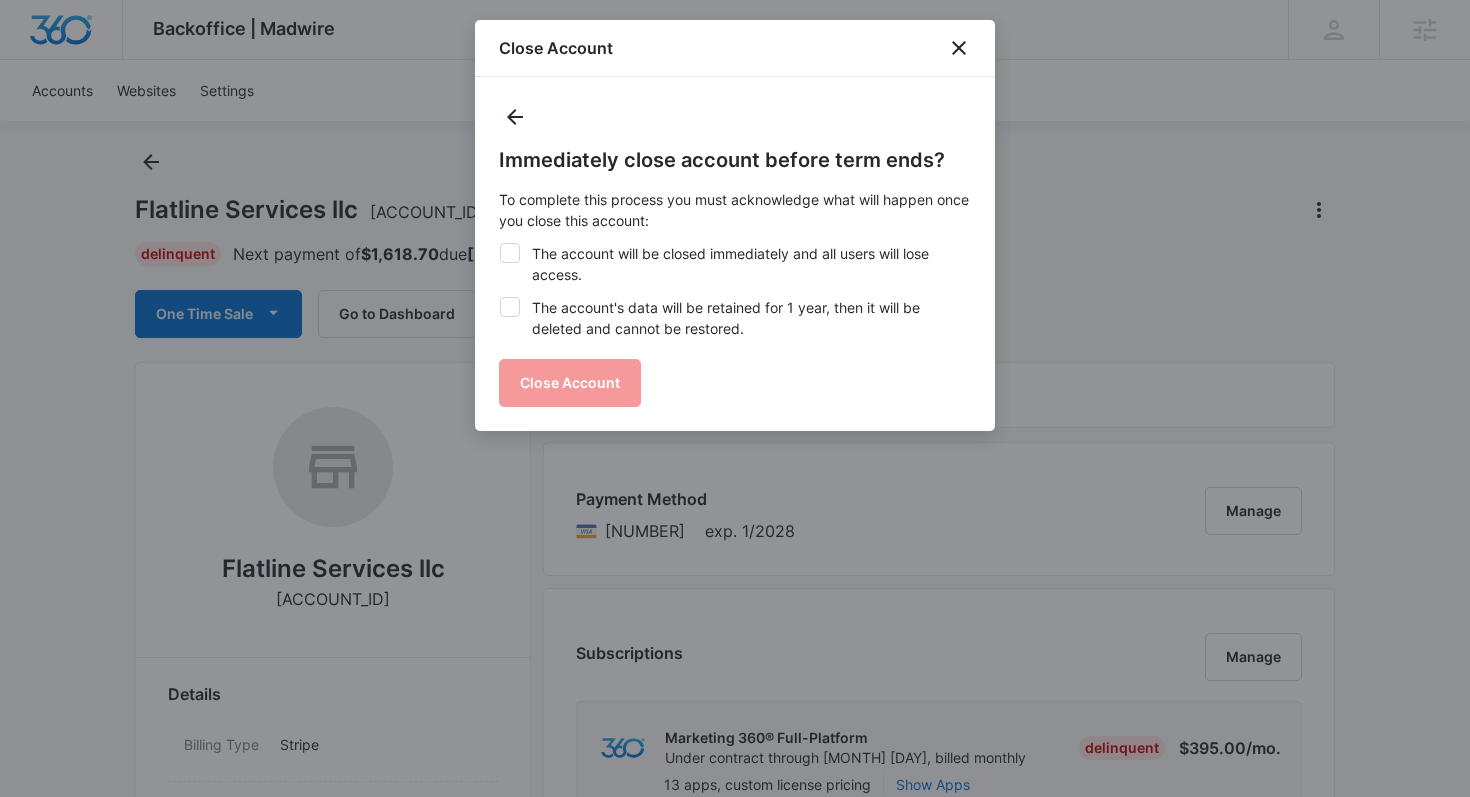 click on "The account will be closed immediately and all users will lose access." at bounding box center [735, 264] 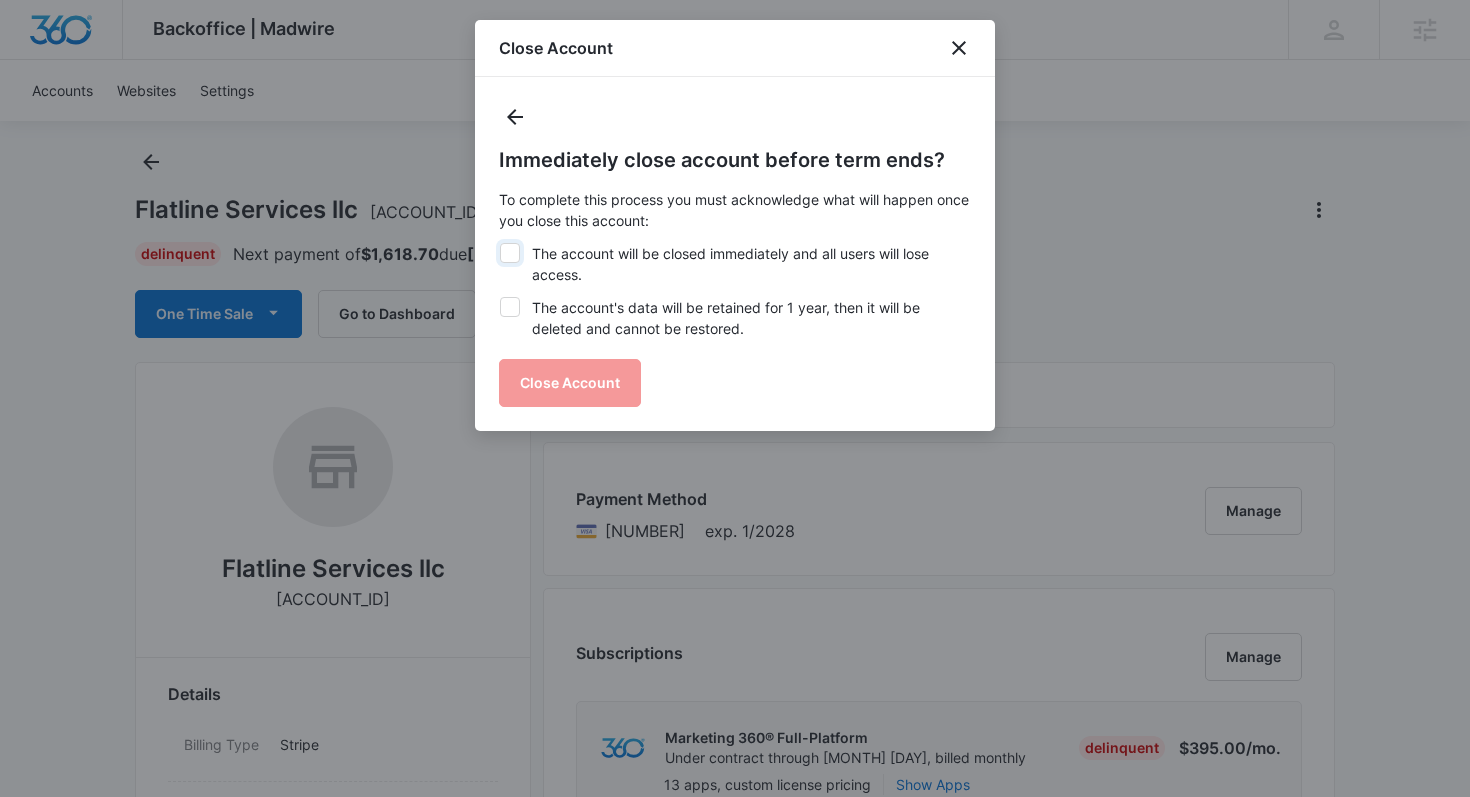 click on "The account will be closed immediately and all users will lose access." at bounding box center [499, 243] 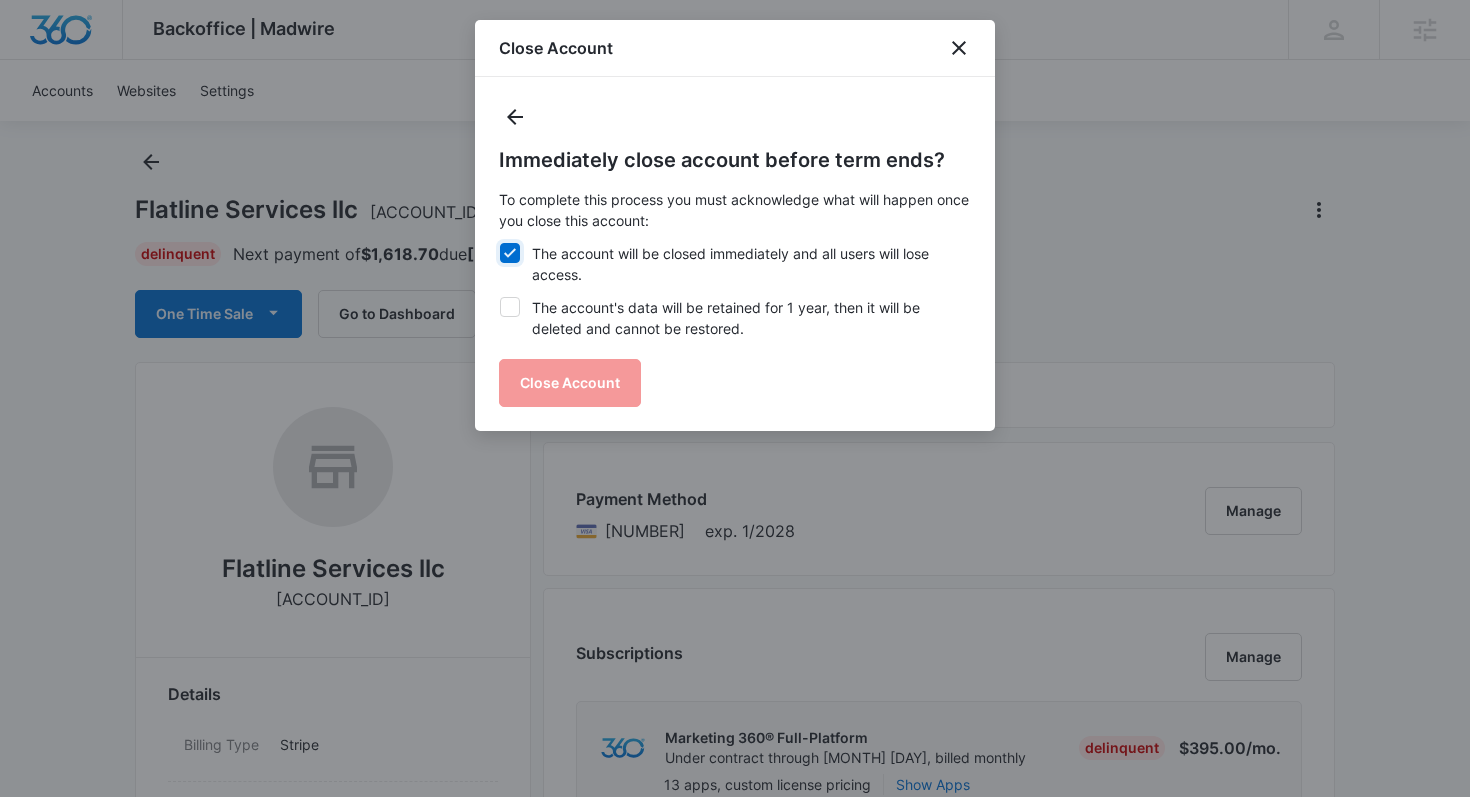 checkbox on "true" 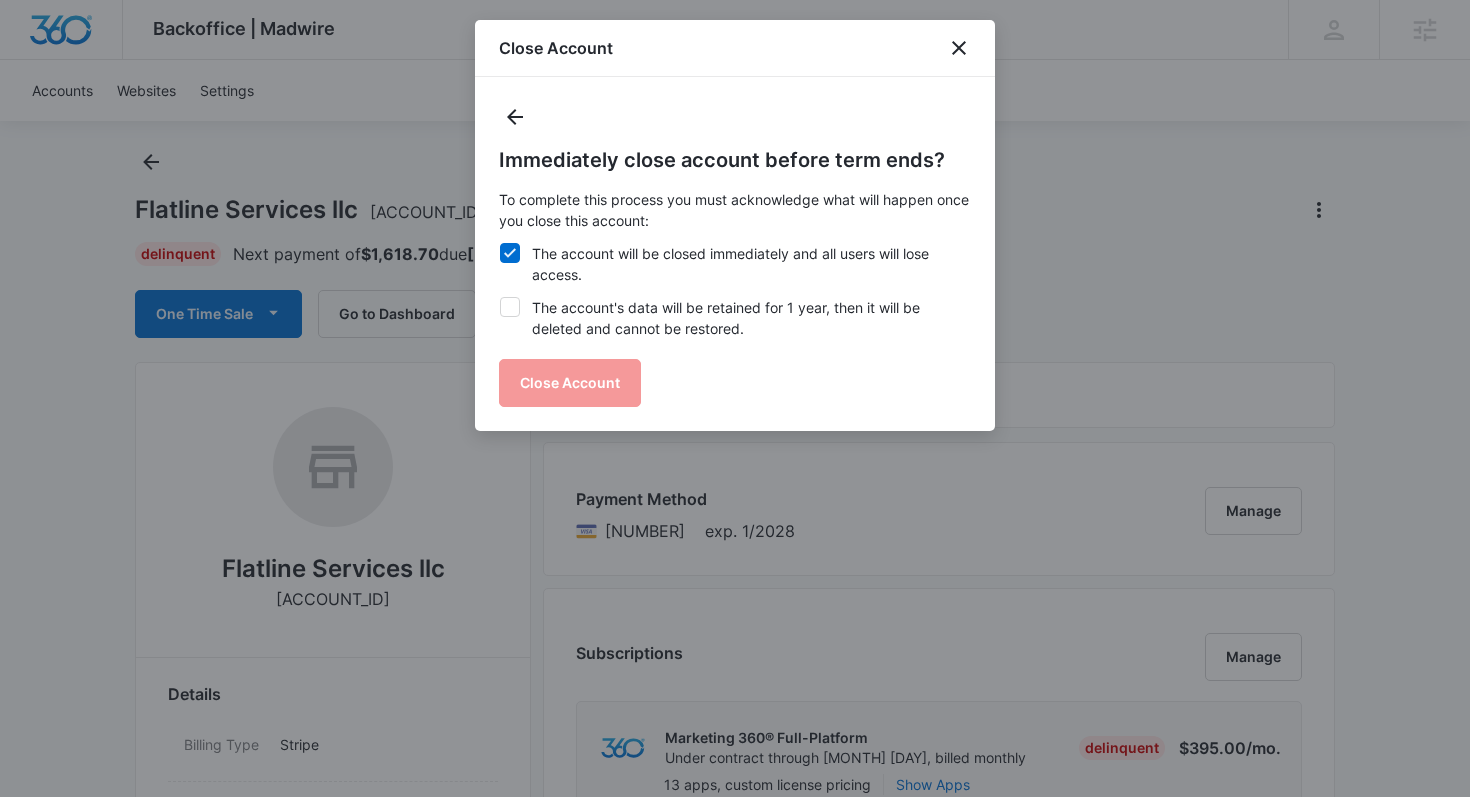 click on "The account's data will be retained for 1 year, then it will be deleted and cannot be restored." at bounding box center (735, 318) 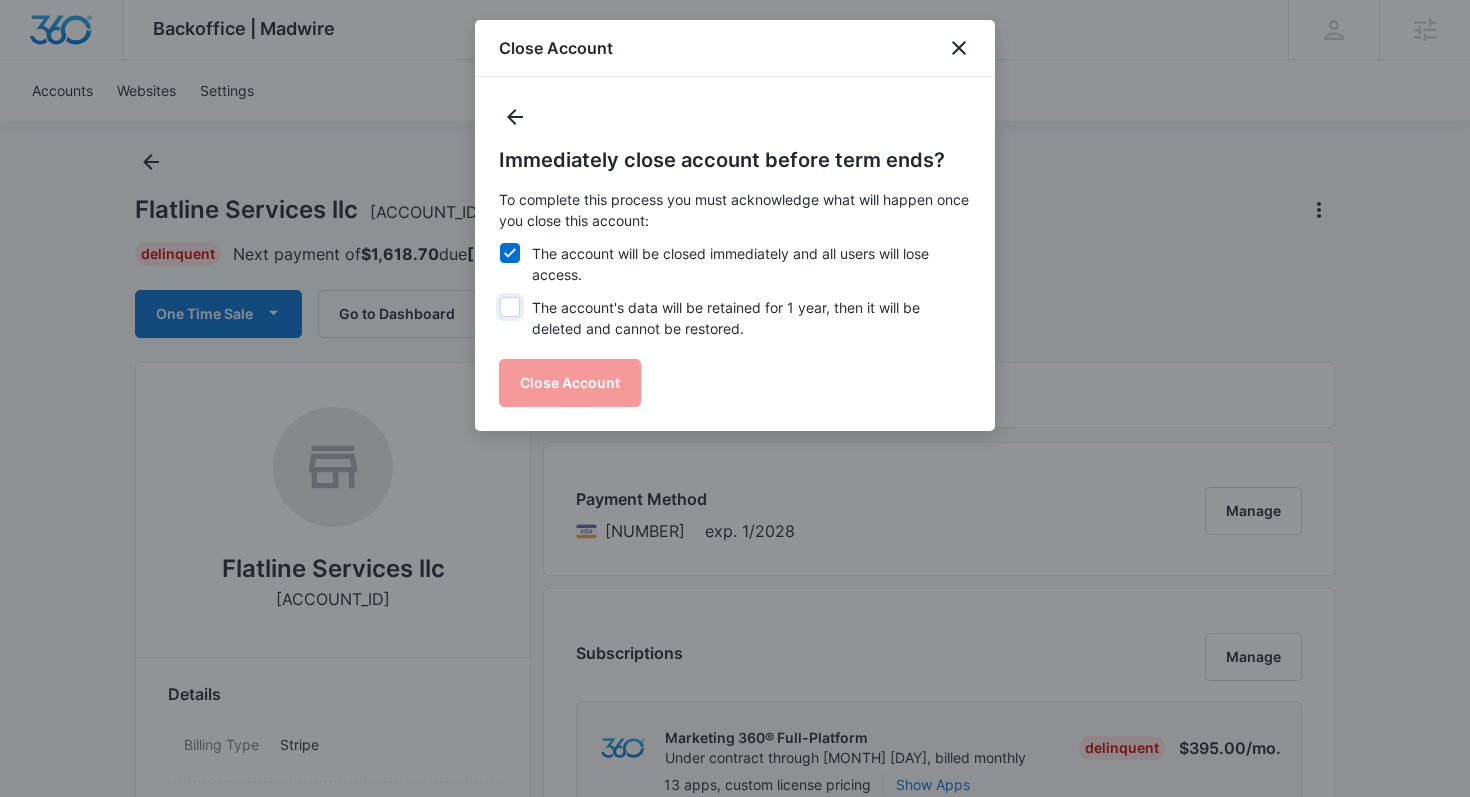 checkbox on "true" 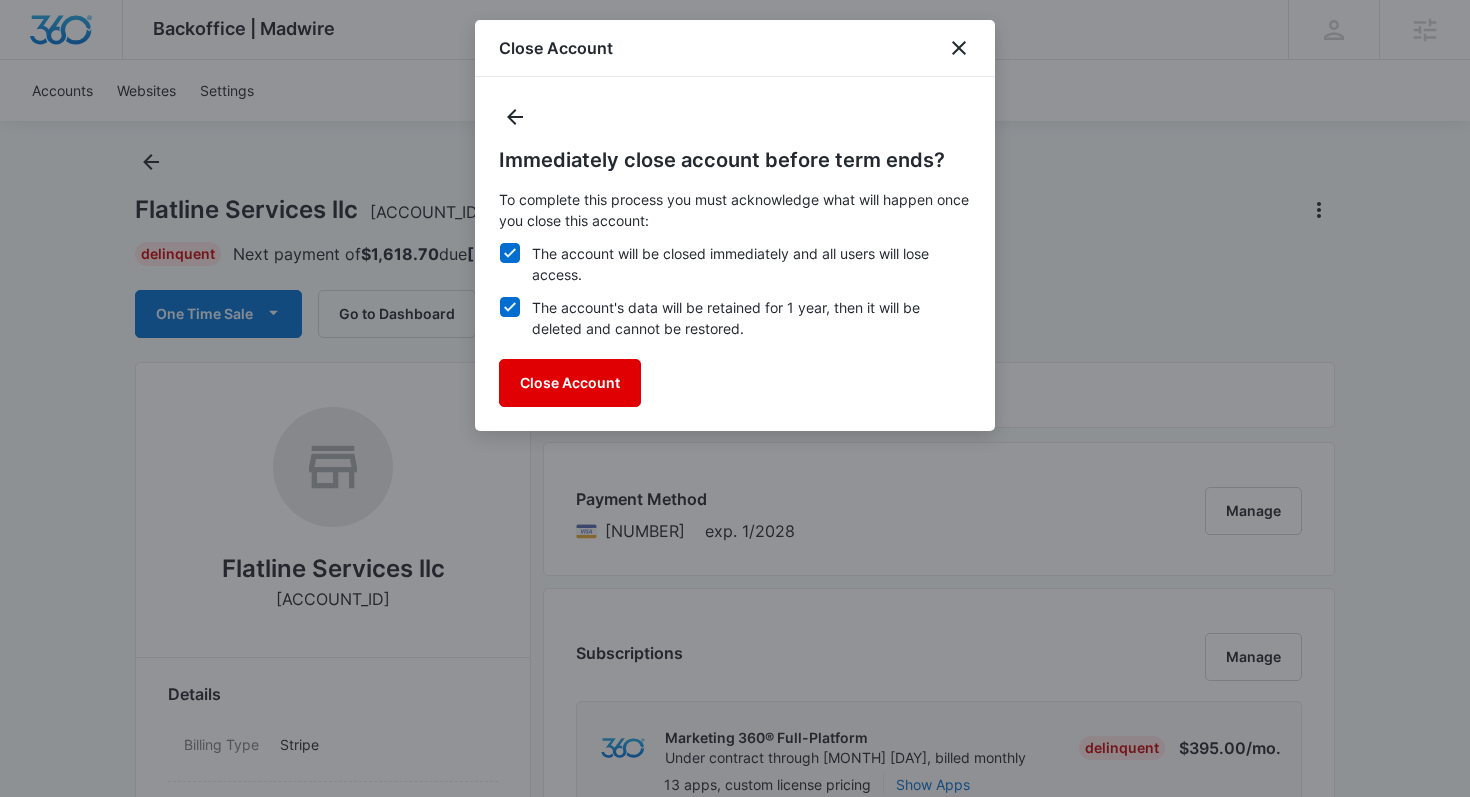 click on "Close Account" at bounding box center [570, 383] 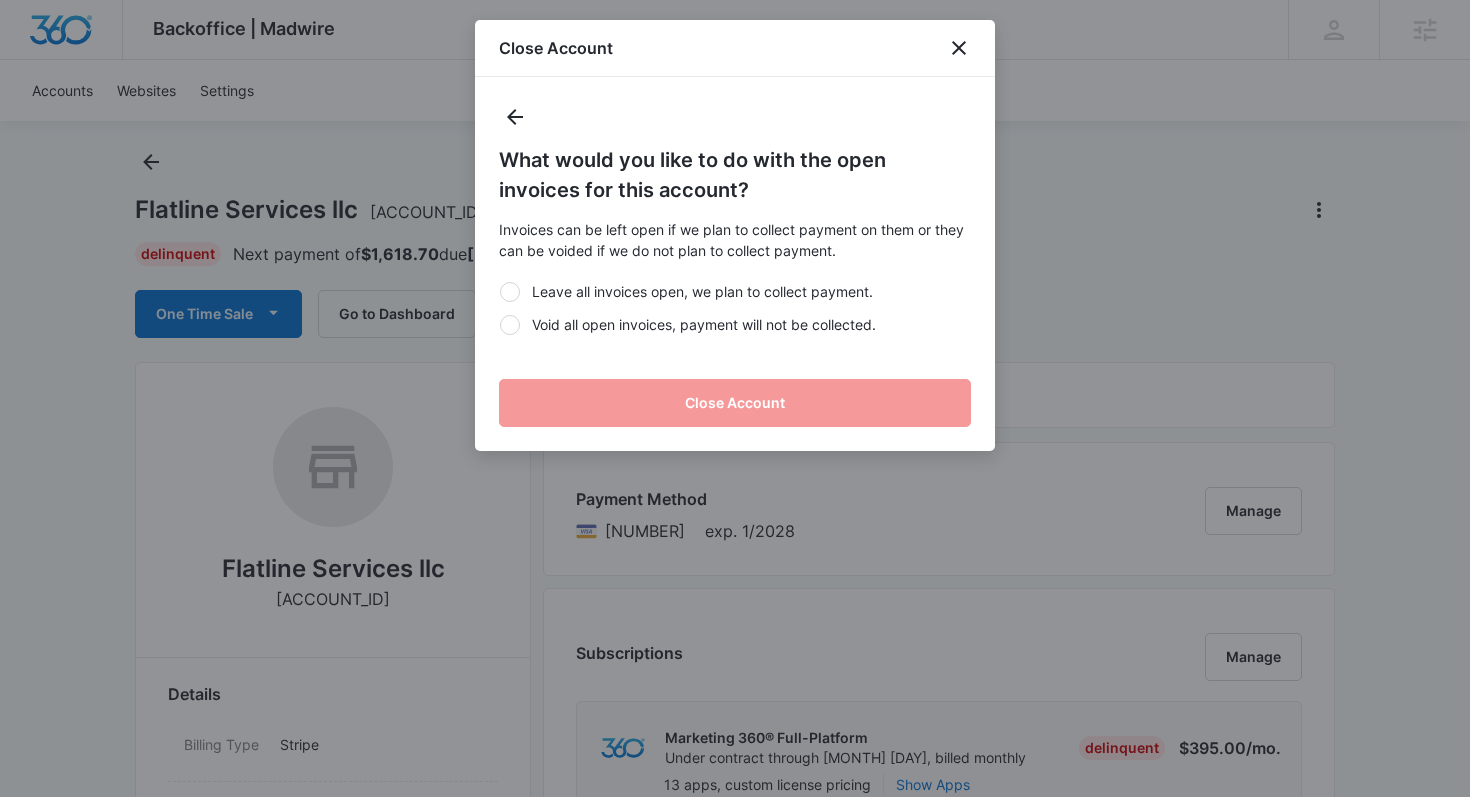 click on "Void all open invoices, payment will not be collected." at bounding box center [735, 324] 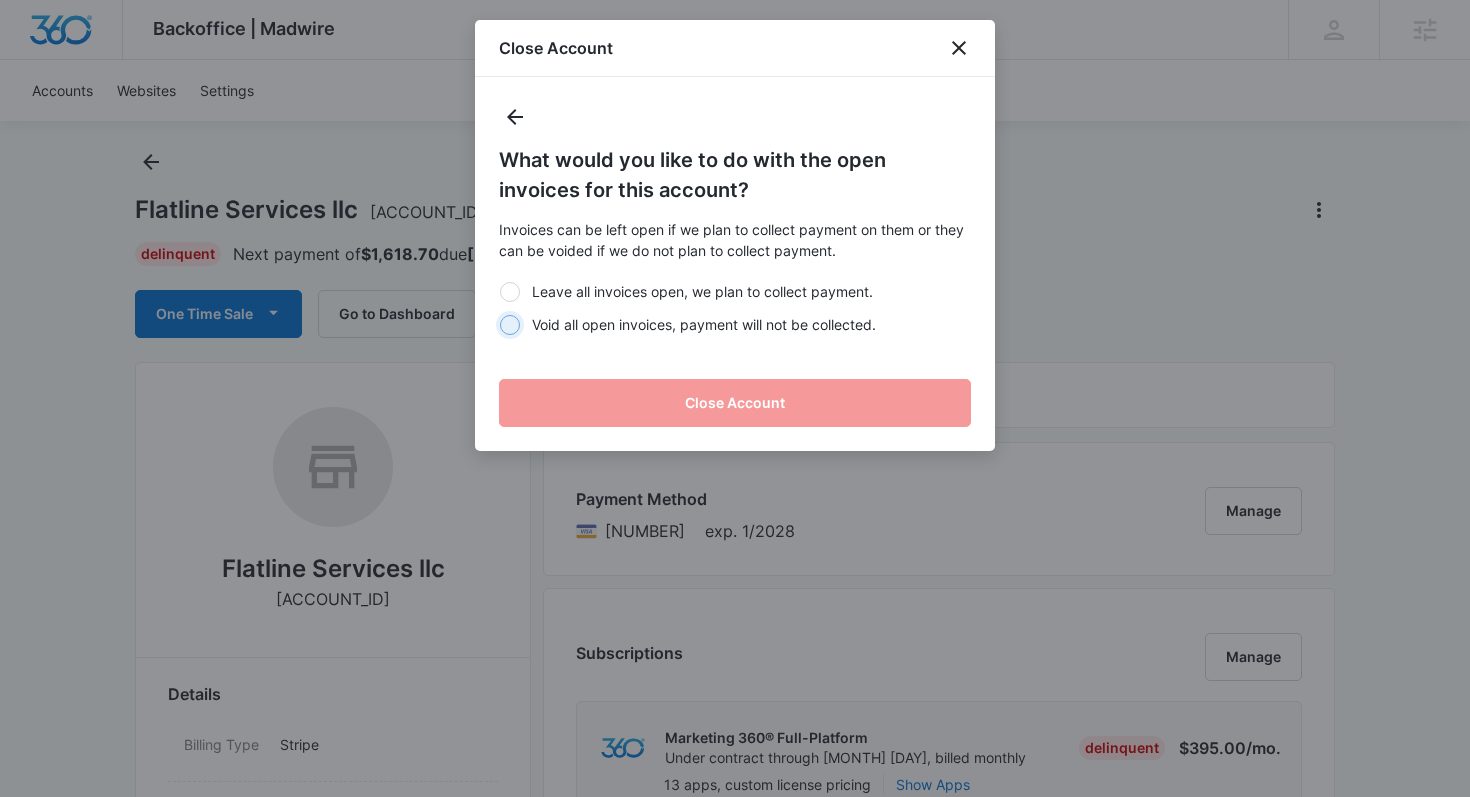 click on "Void all open invoices, payment will not be collected." at bounding box center [499, 291] 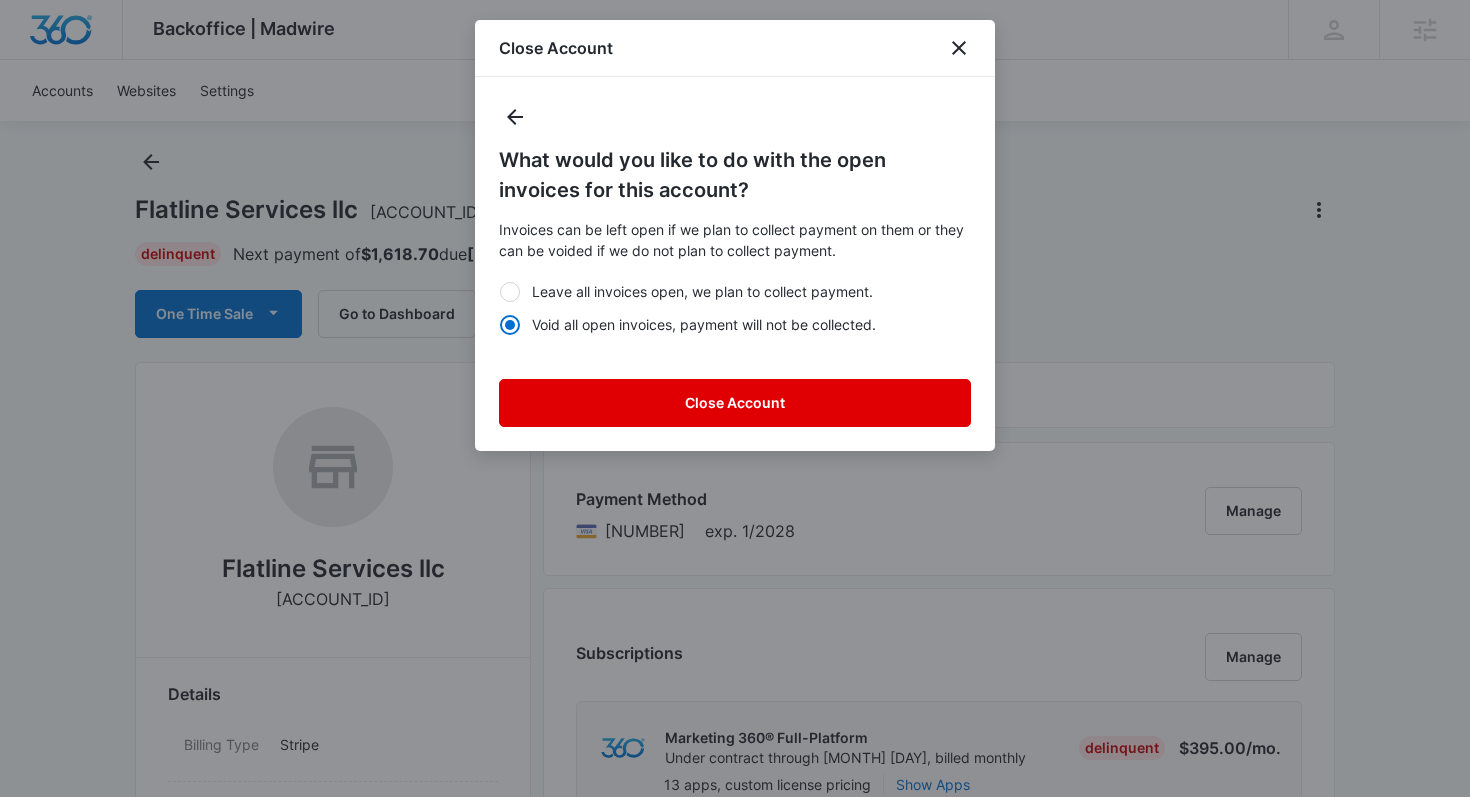 click on "Close Account" at bounding box center [735, 403] 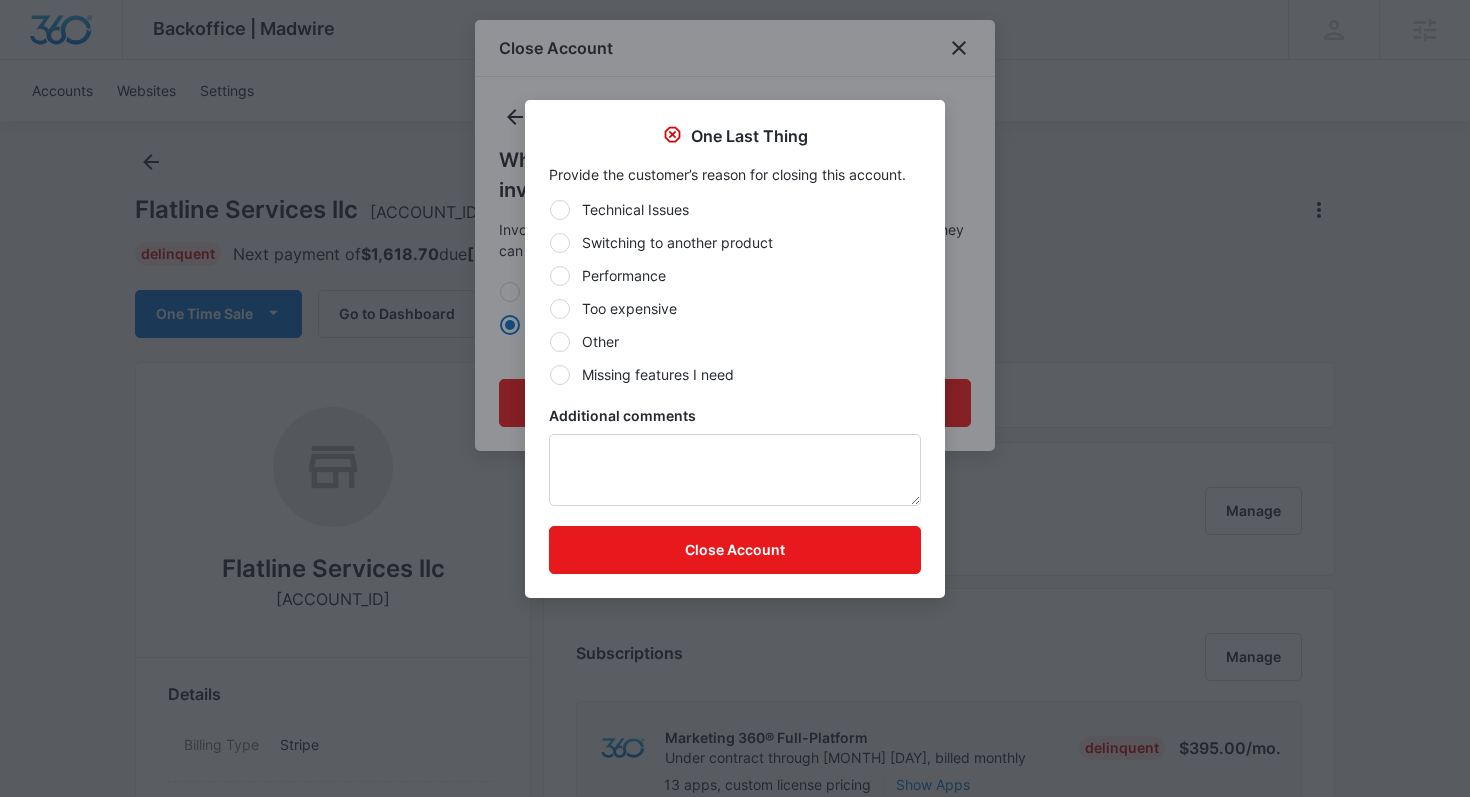 click on "Other" at bounding box center (735, 341) 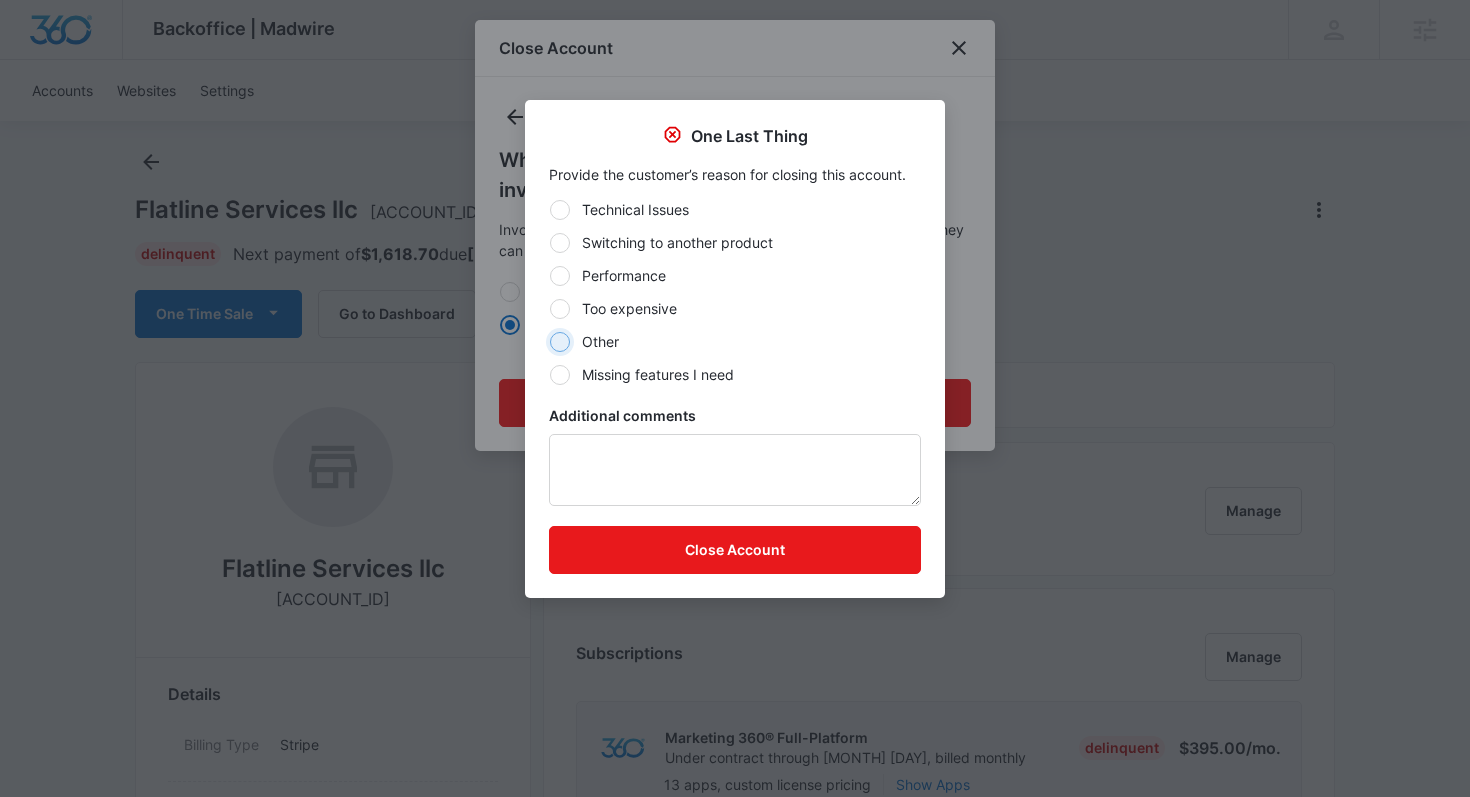 click on "Other" at bounding box center [549, 209] 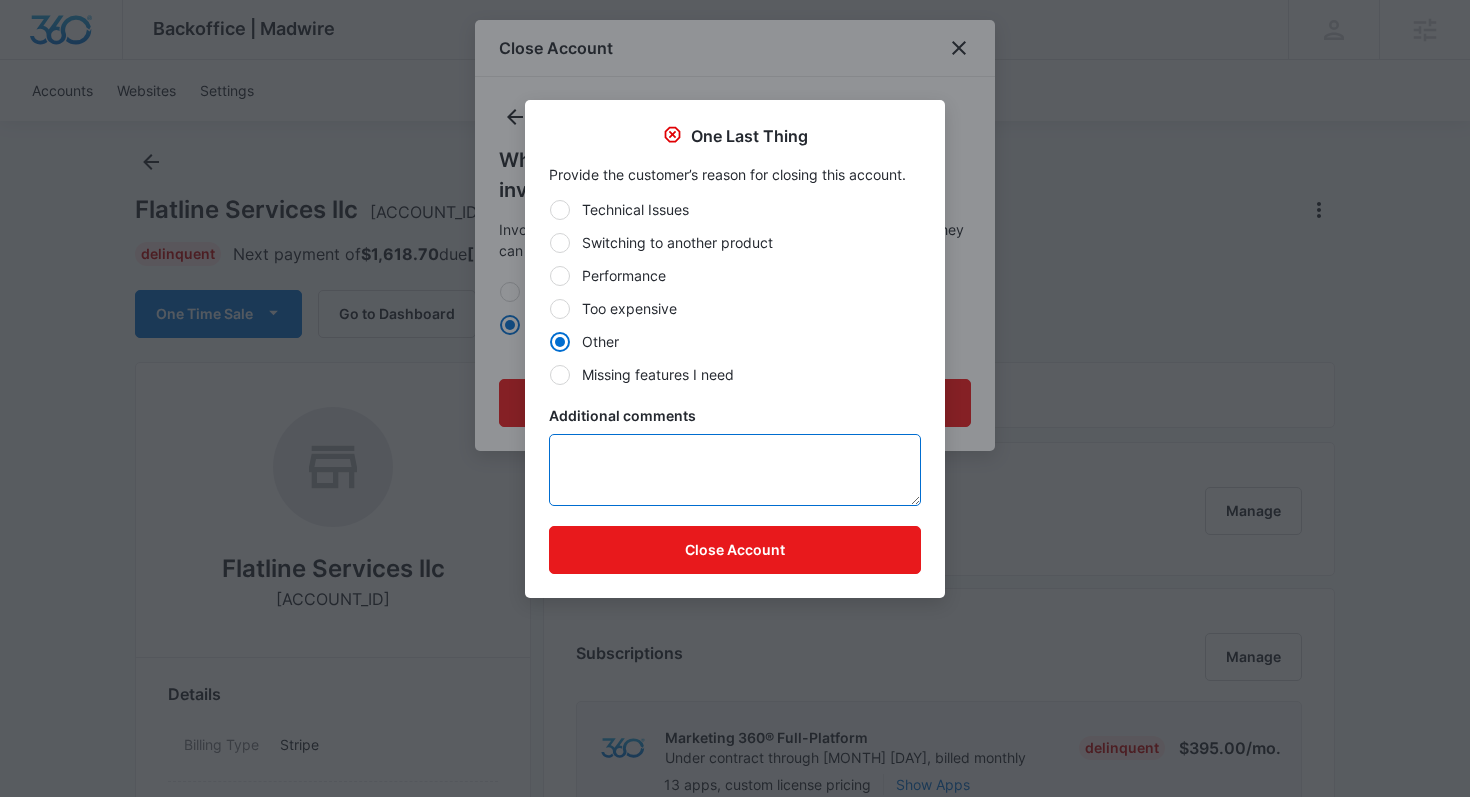 click on "Additional comments" at bounding box center (735, 470) 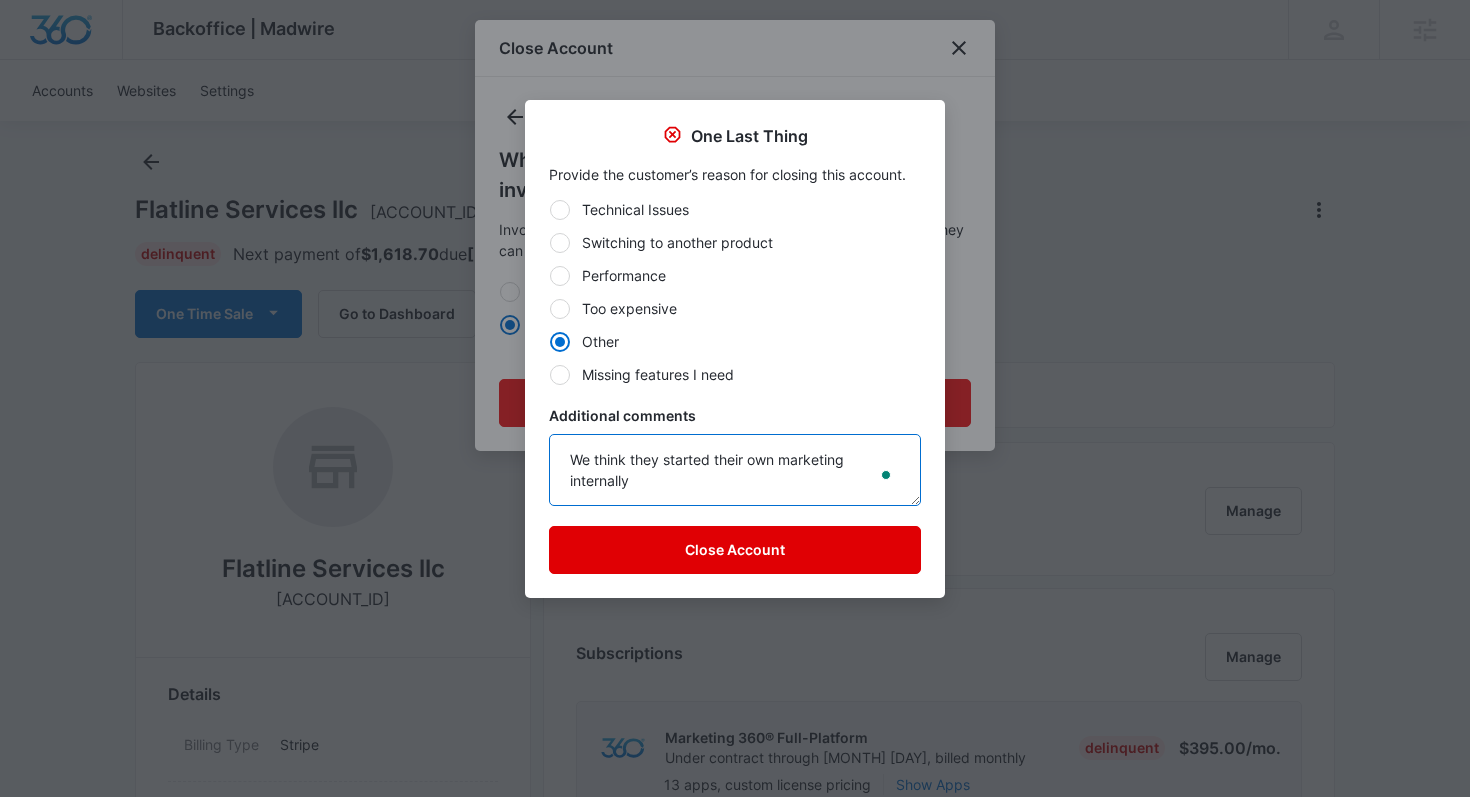 type on "We think they started their own marketing internally" 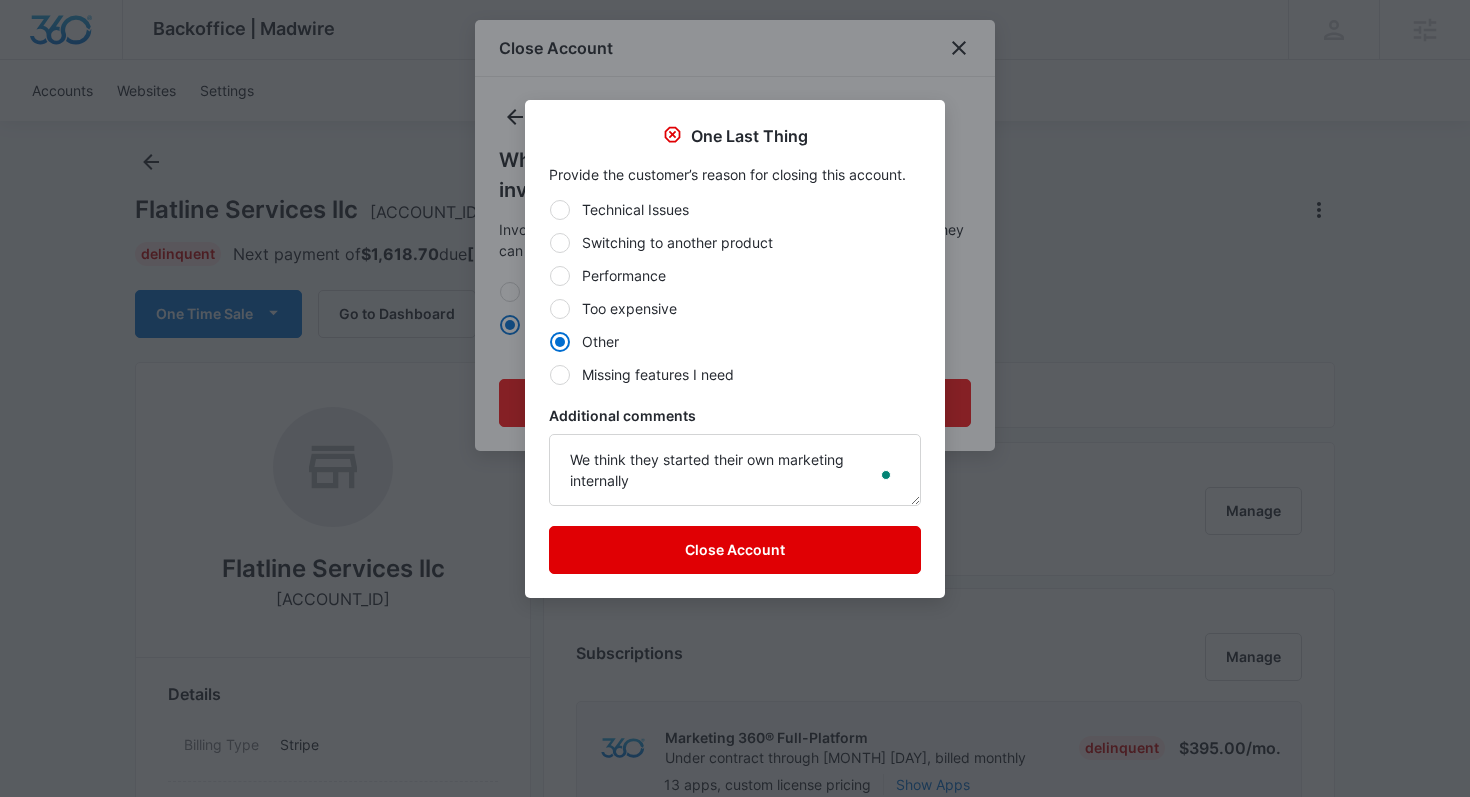 click on "Close Account" at bounding box center (735, 550) 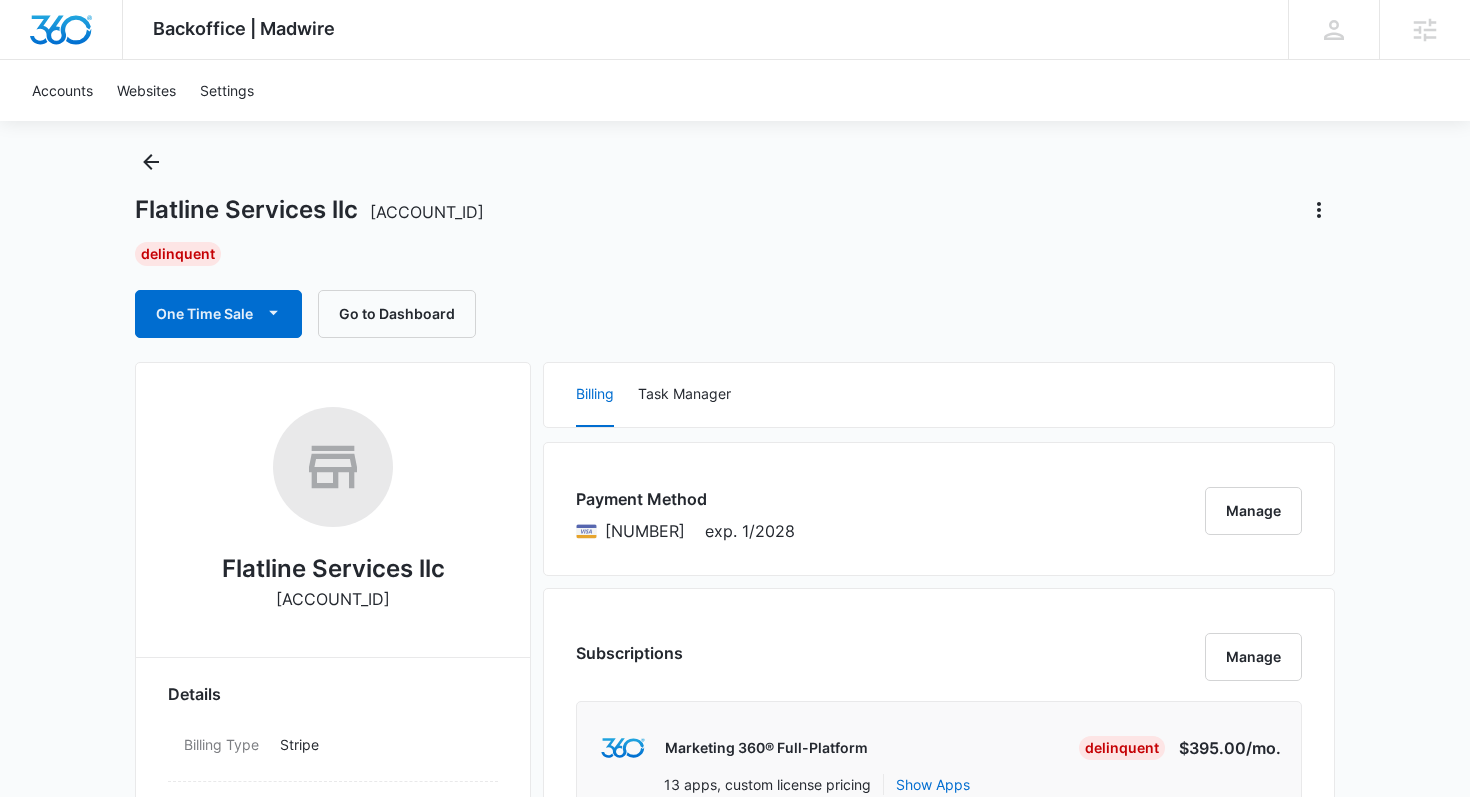 click on "Flatline Services llc M188505 Delinquent One Time Sale Go to Dashboard" at bounding box center (735, 242) 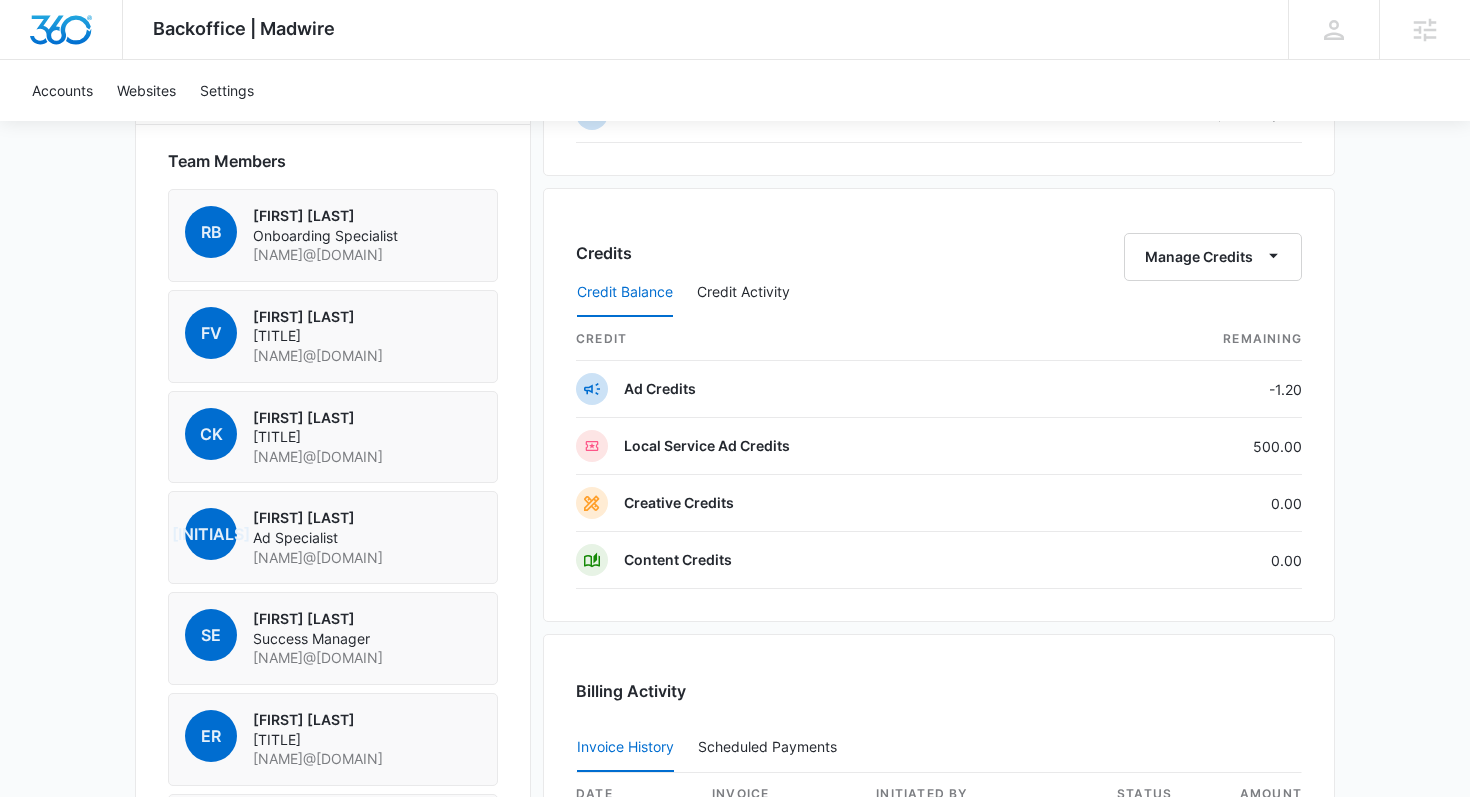 scroll, scrollTop: 1420, scrollLeft: 0, axis: vertical 